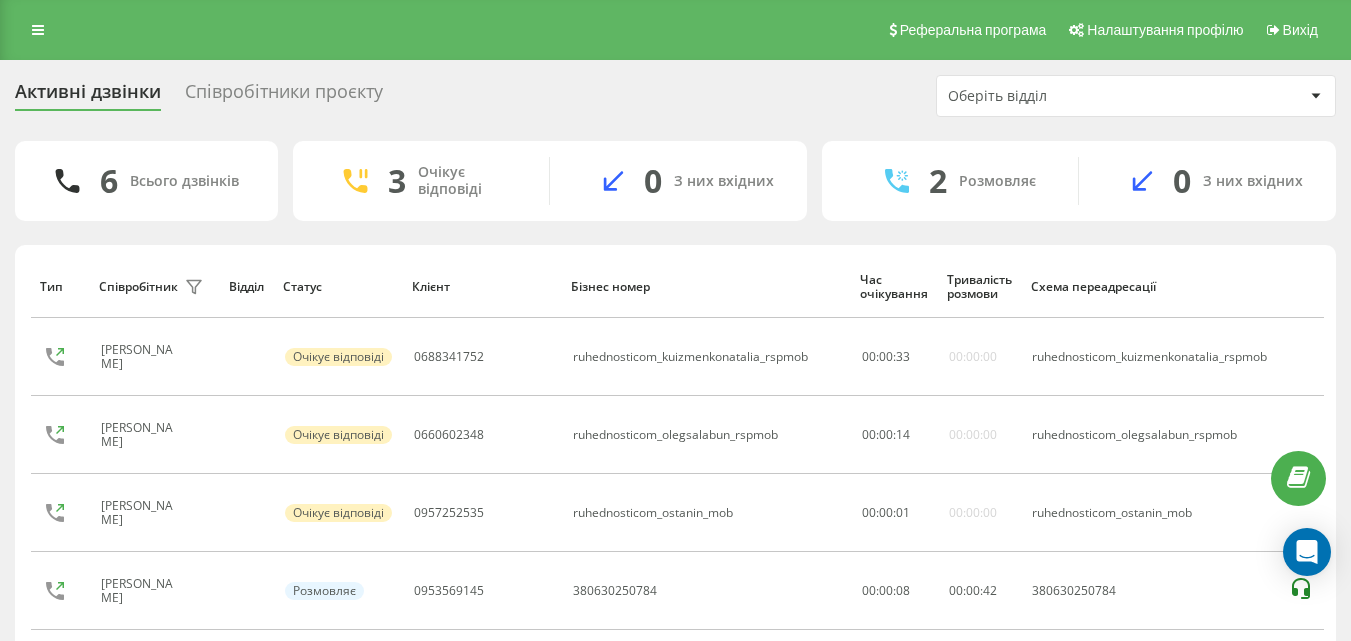 scroll, scrollTop: 0, scrollLeft: 0, axis: both 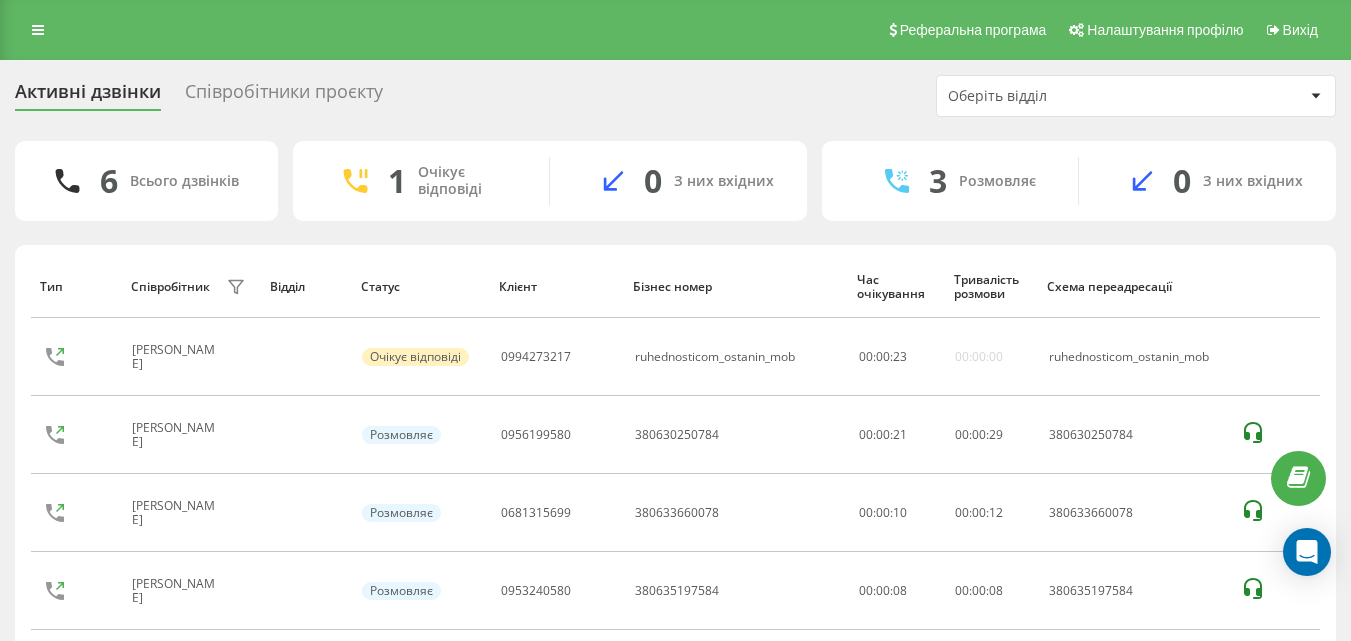 click on "Співробітники проєкту" at bounding box center (284, 96) 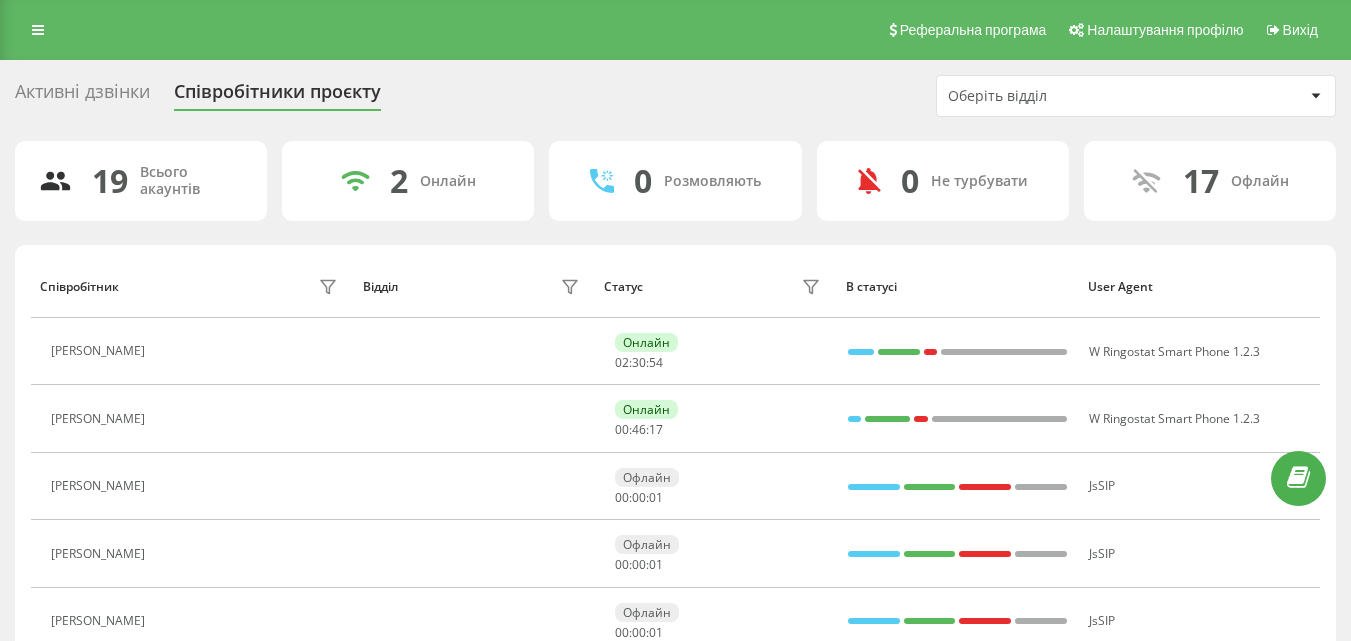 scroll, scrollTop: 0, scrollLeft: 0, axis: both 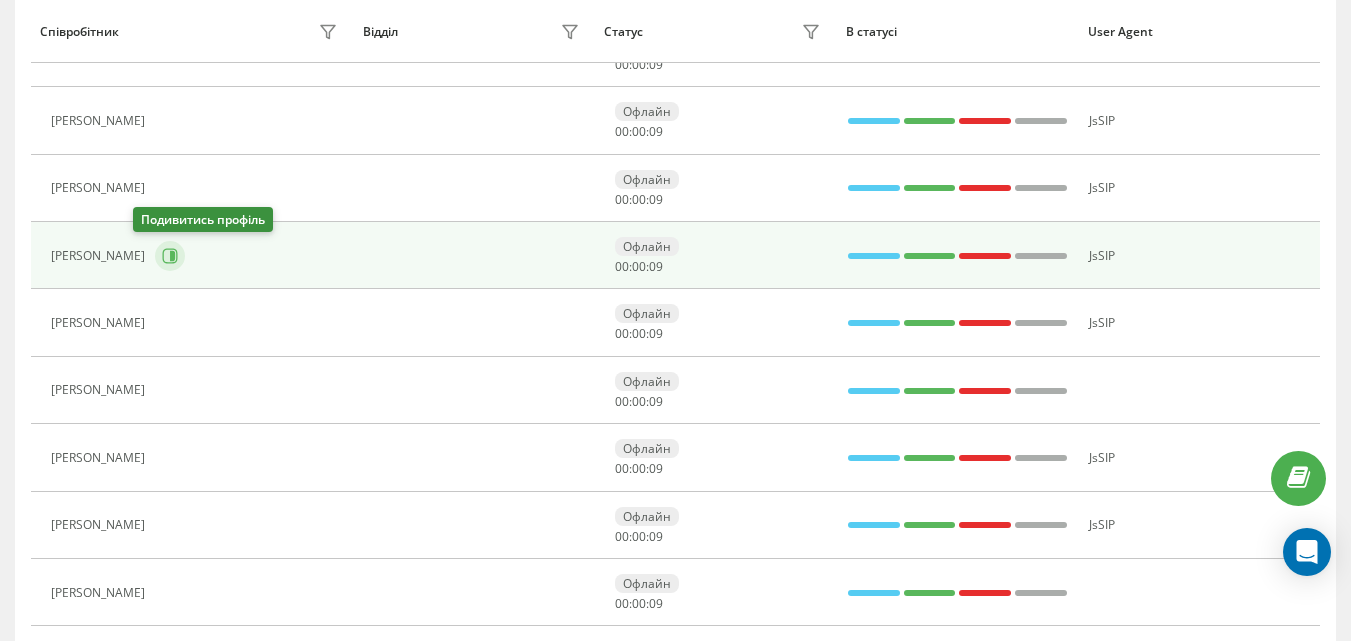 click at bounding box center (170, 256) 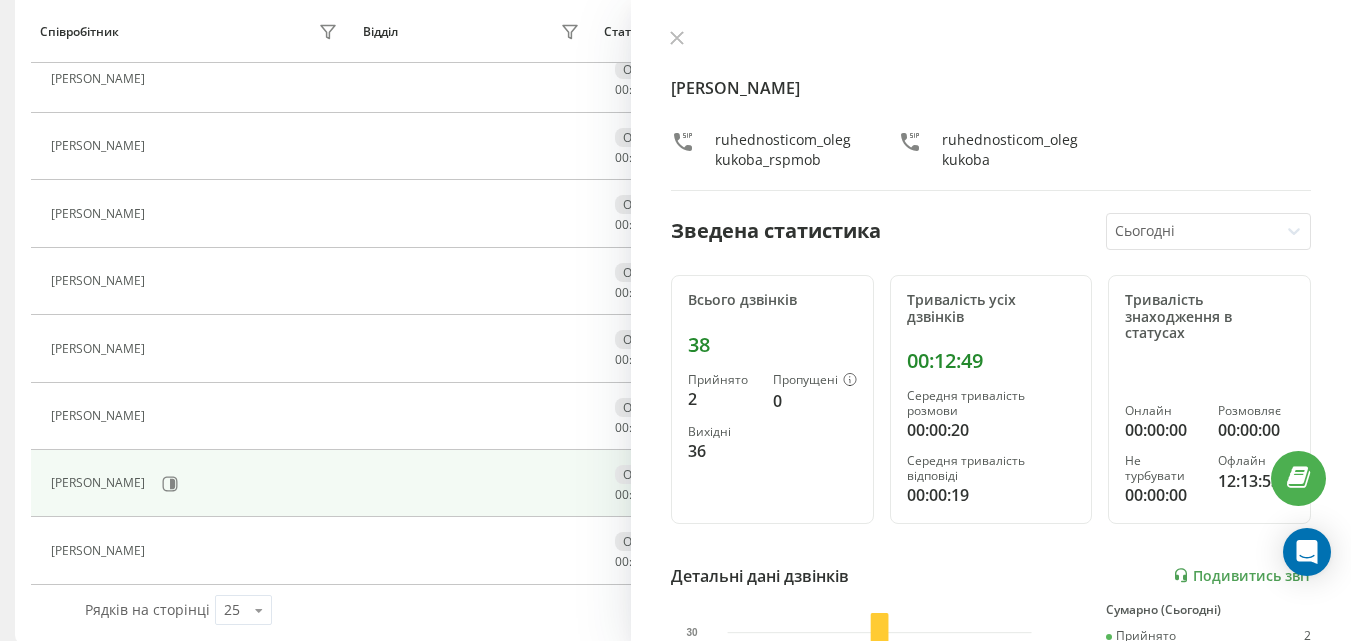 scroll, scrollTop: 1033, scrollLeft: 0, axis: vertical 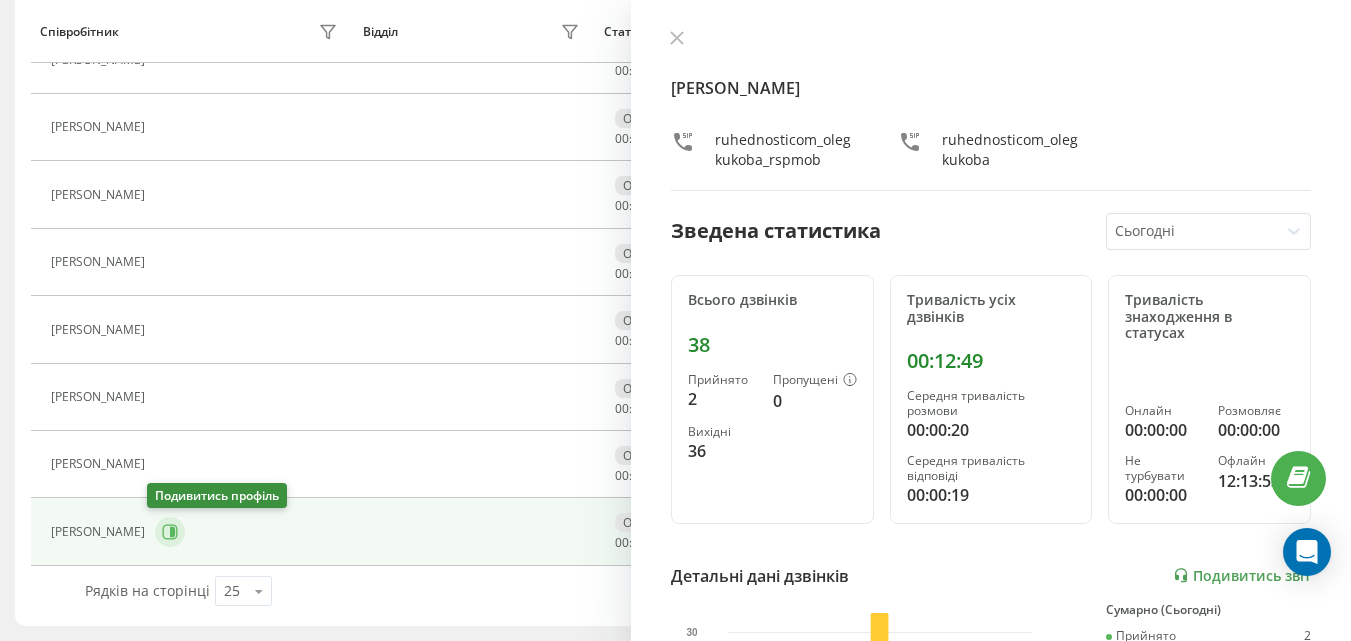 click 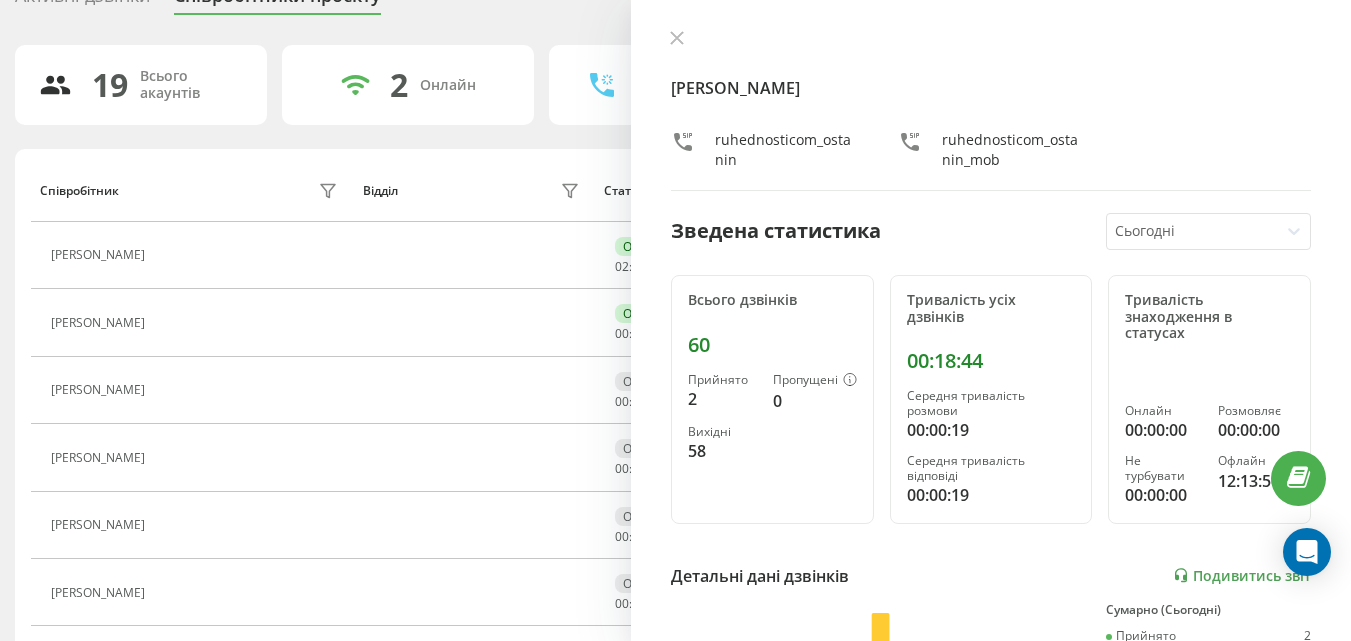 scroll, scrollTop: 33, scrollLeft: 0, axis: vertical 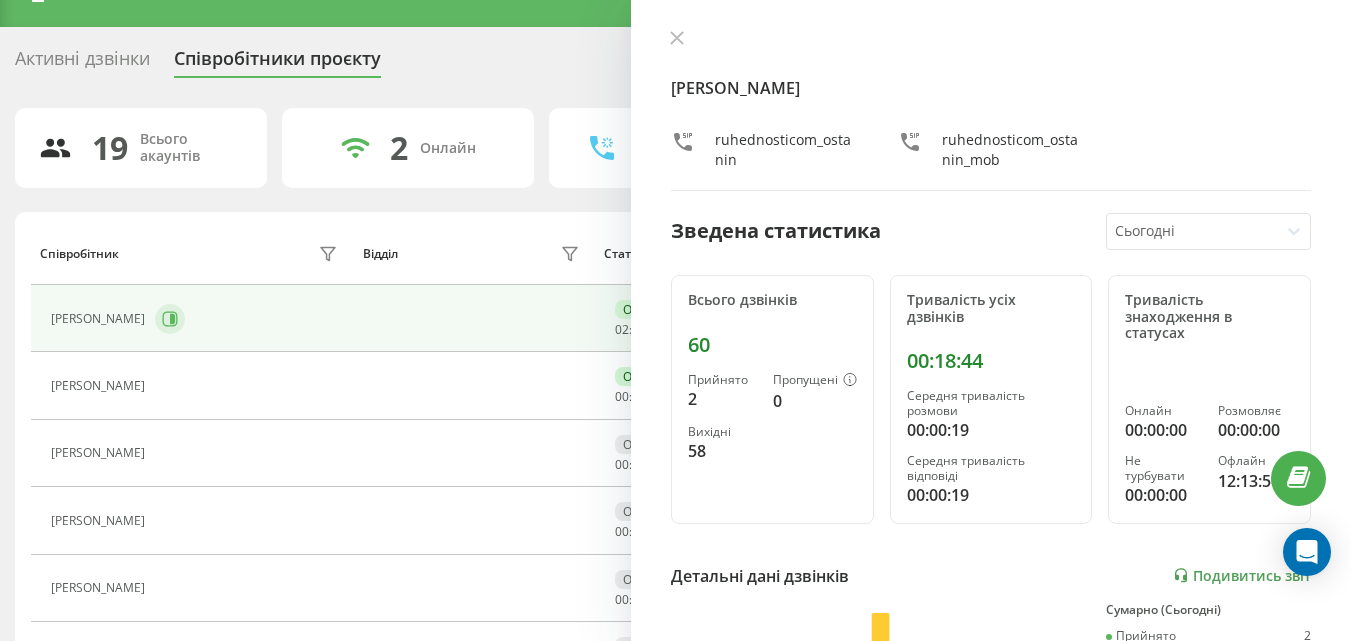 click 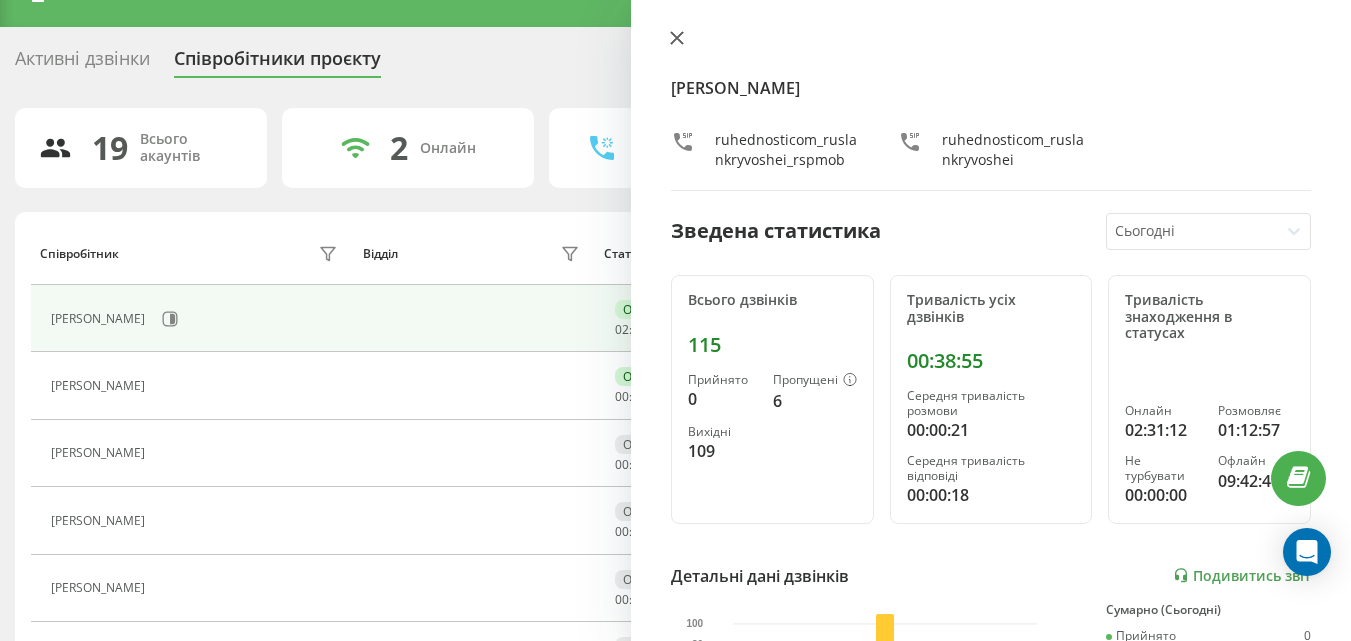 click at bounding box center (677, 39) 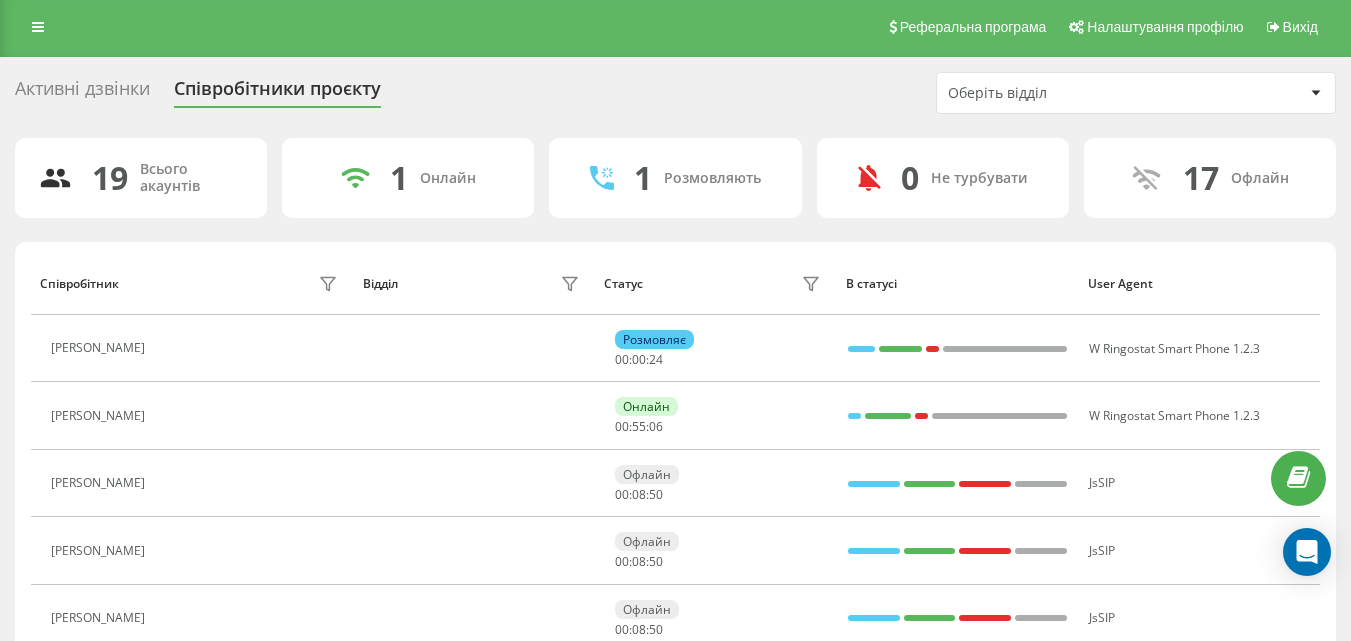 scroll, scrollTop: 0, scrollLeft: 0, axis: both 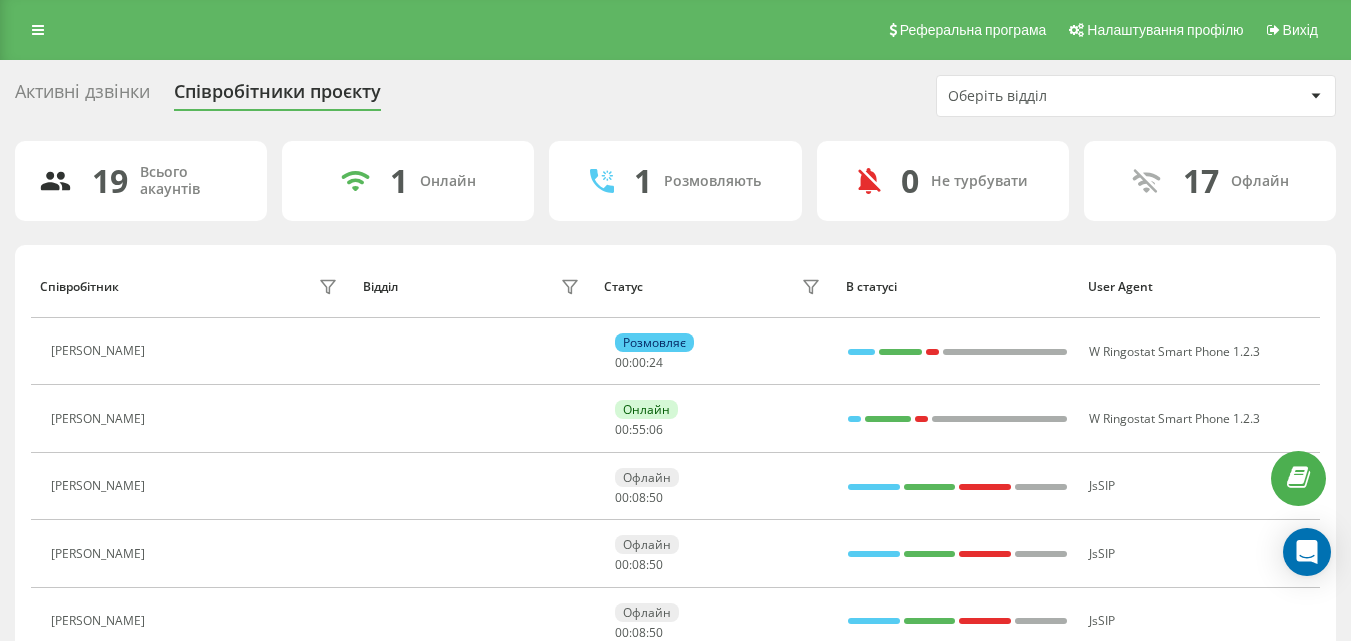 click on "Активні дзвінки Співробітники проєкту Оберіть відділ" at bounding box center [675, 96] 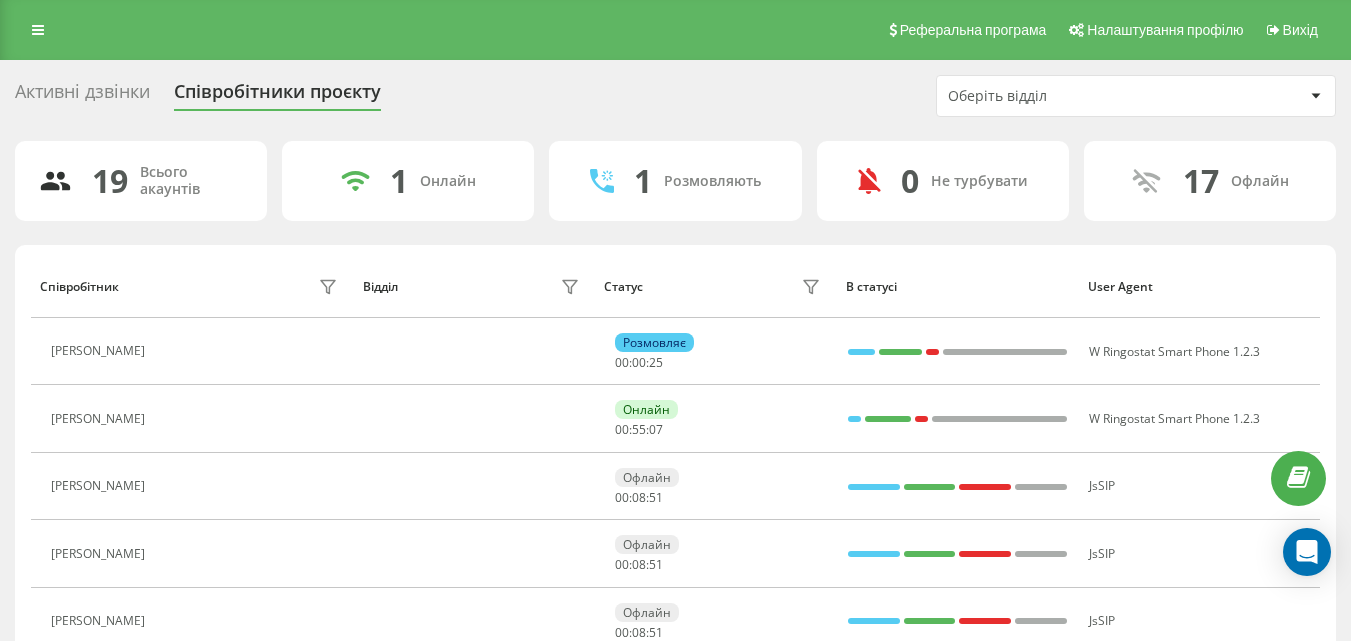 click on "Активні дзвінки" at bounding box center [82, 96] 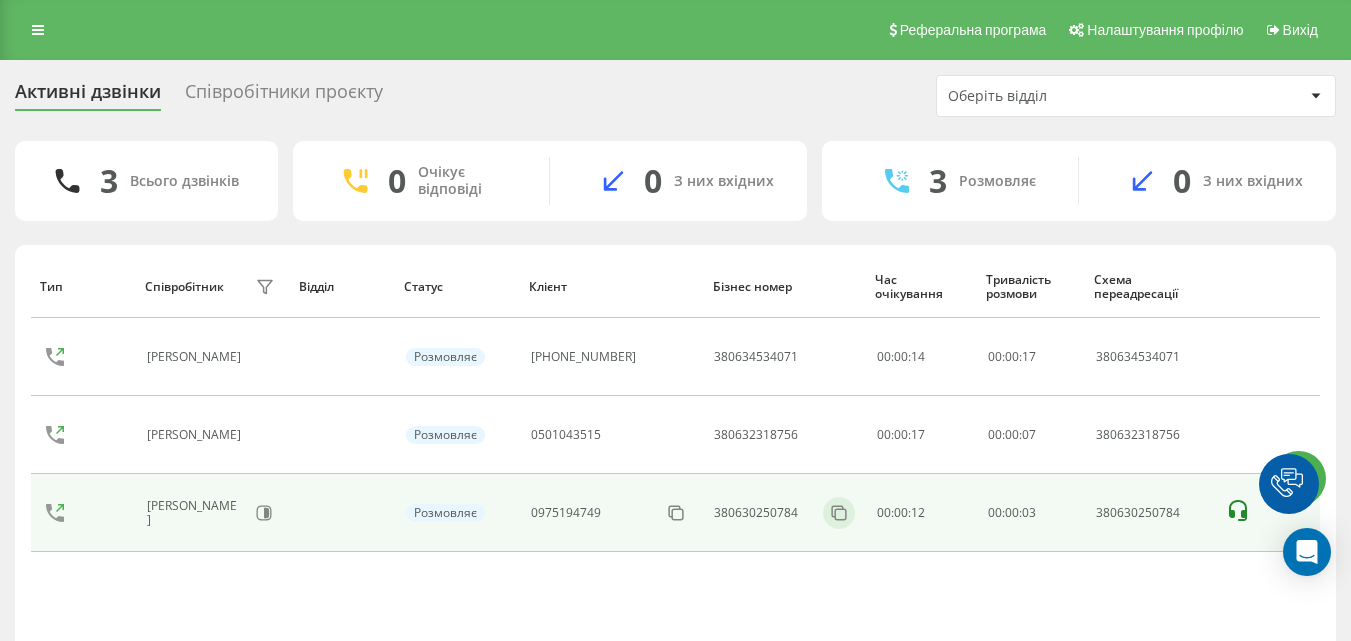 scroll, scrollTop: 0, scrollLeft: 0, axis: both 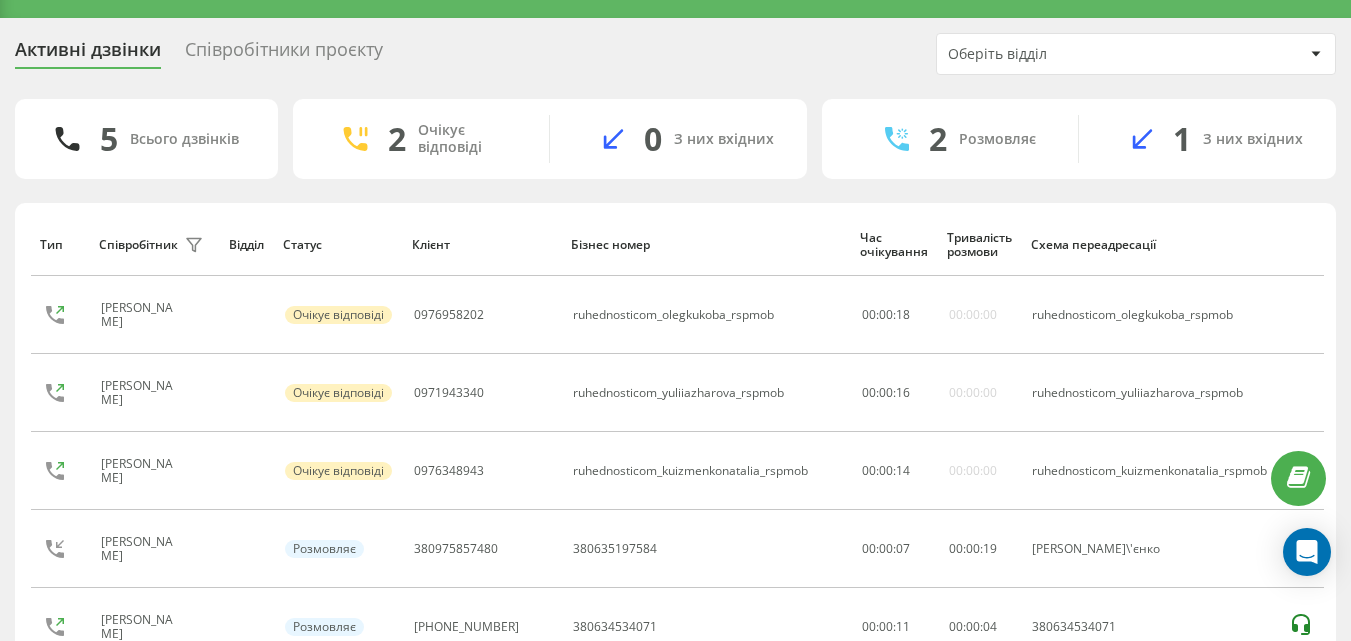 click on "Співробітники проєкту" at bounding box center (284, 54) 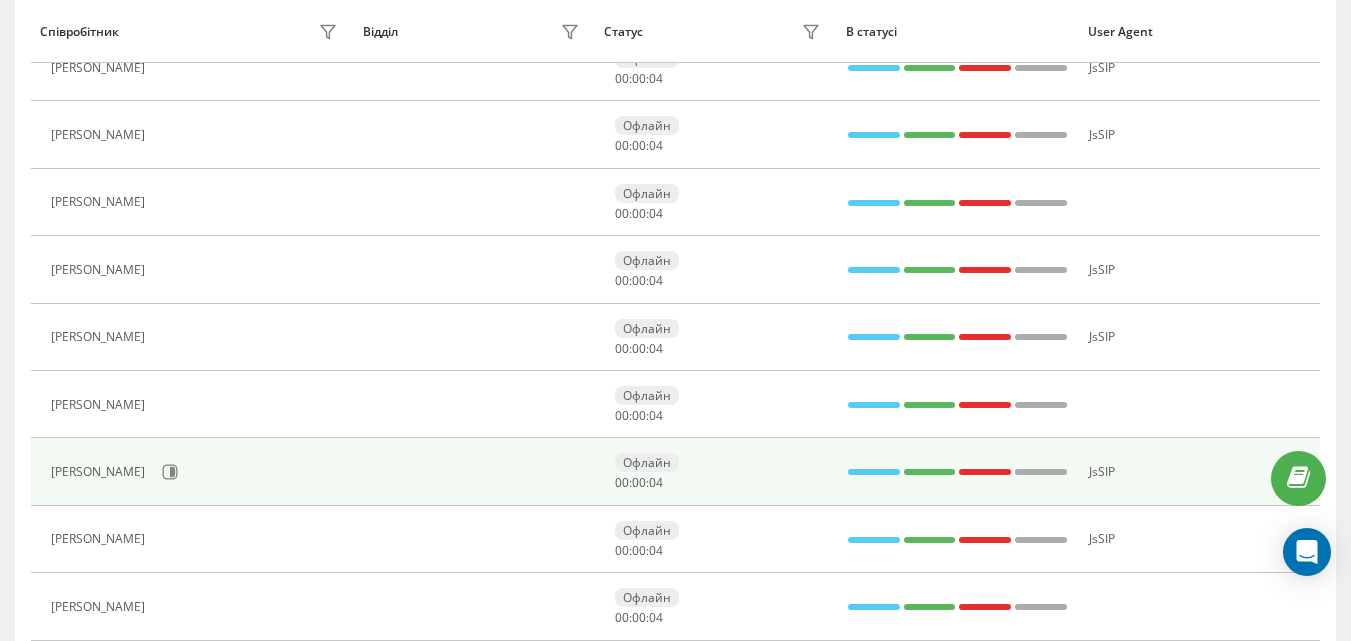 scroll, scrollTop: 0, scrollLeft: 0, axis: both 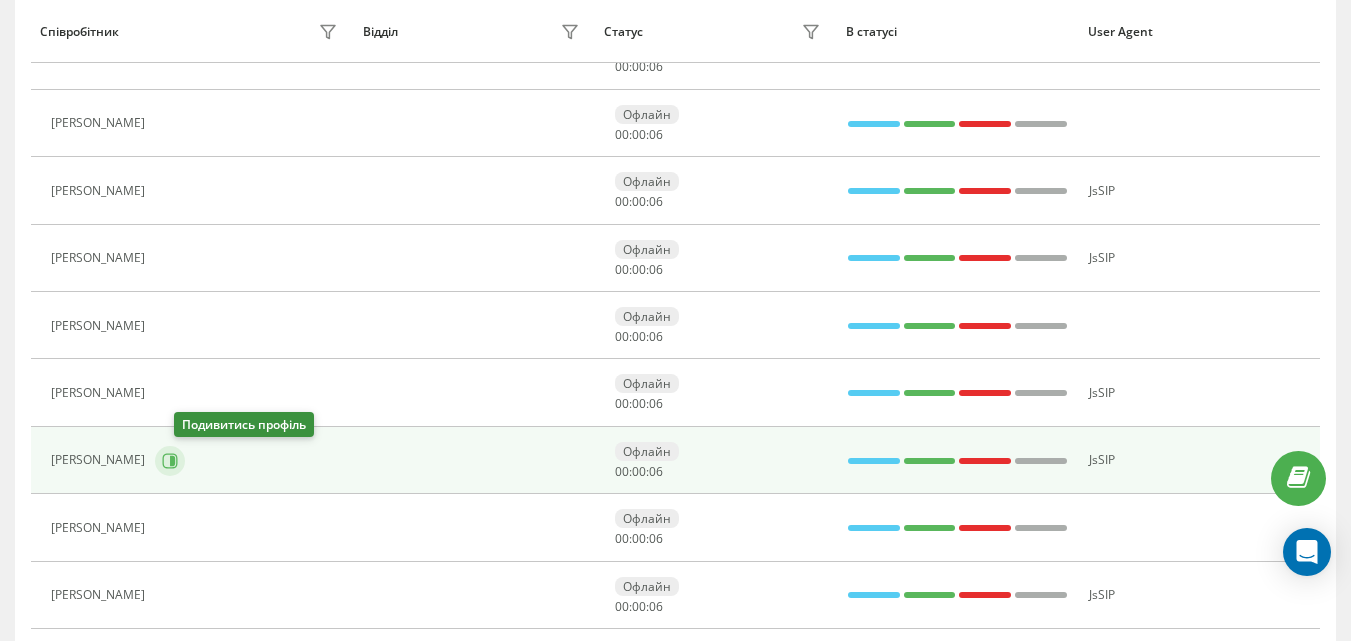 click 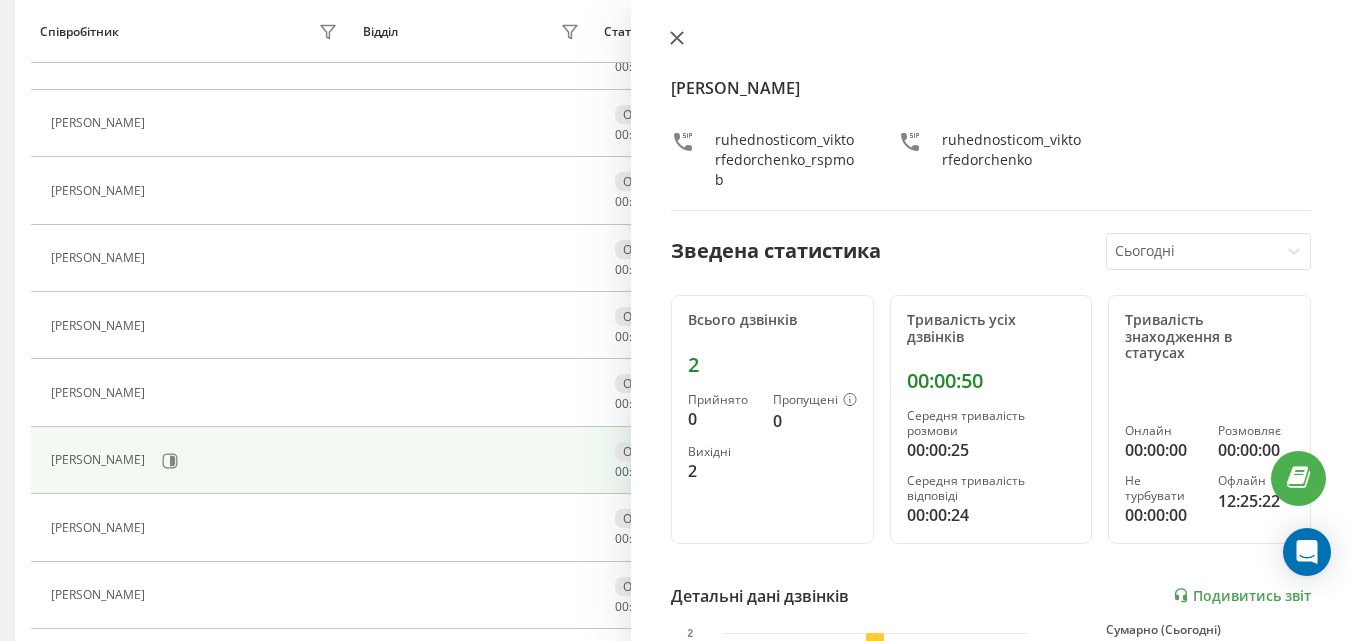 click at bounding box center (677, 39) 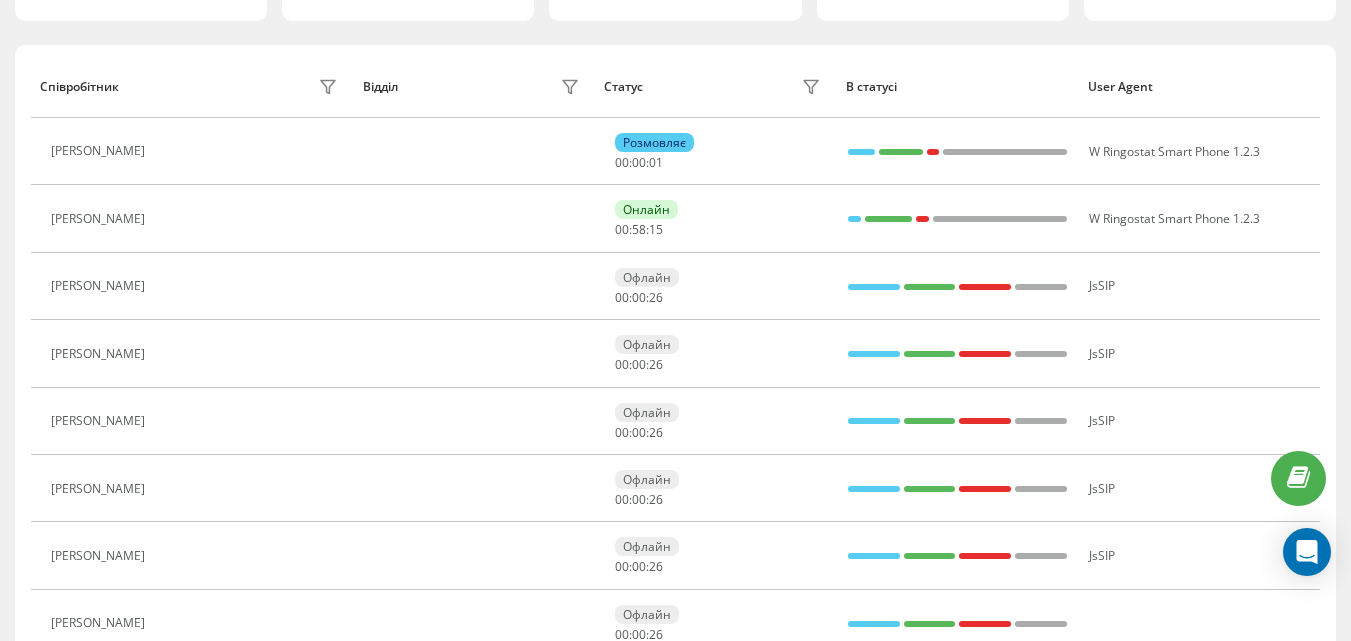 scroll, scrollTop: 0, scrollLeft: 0, axis: both 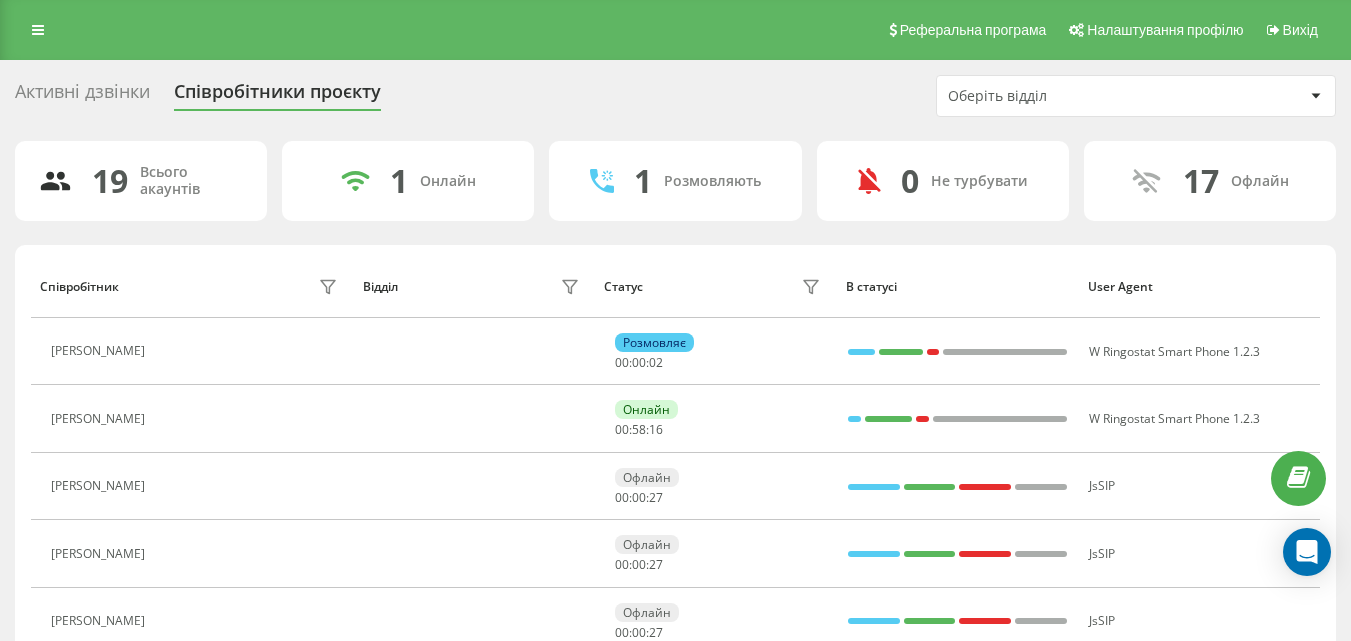 click on "Активні дзвінки" at bounding box center [82, 96] 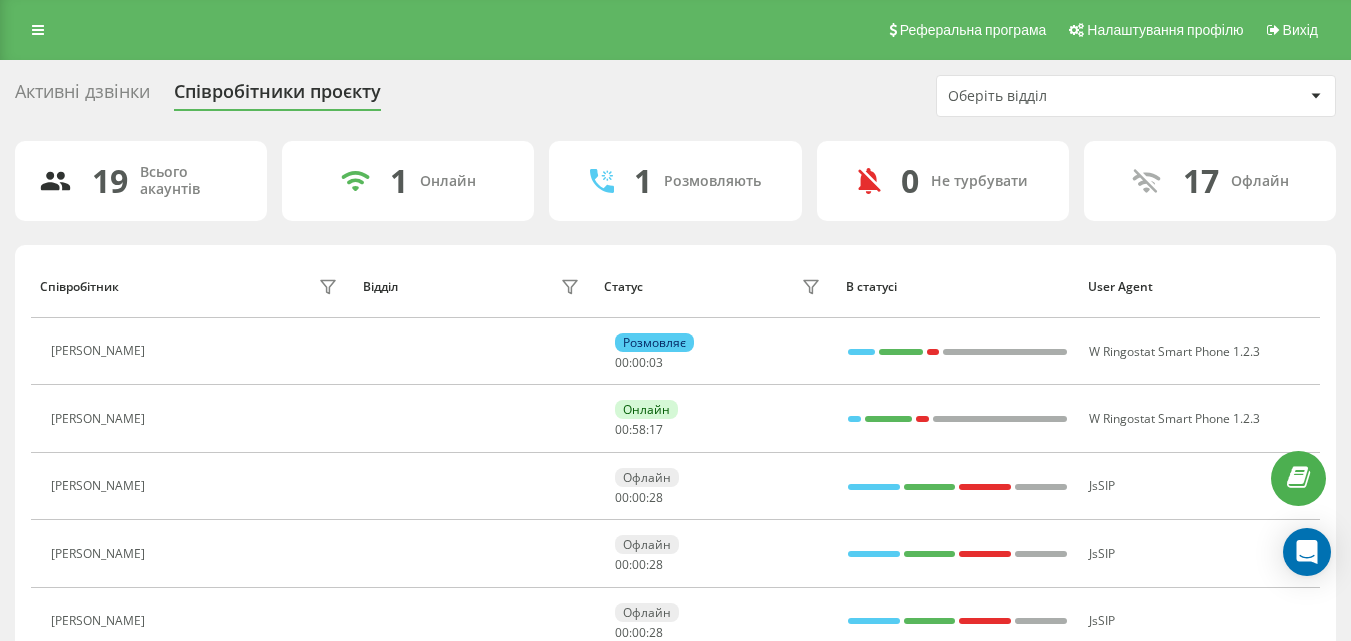 click on "Активні дзвінки" at bounding box center [82, 96] 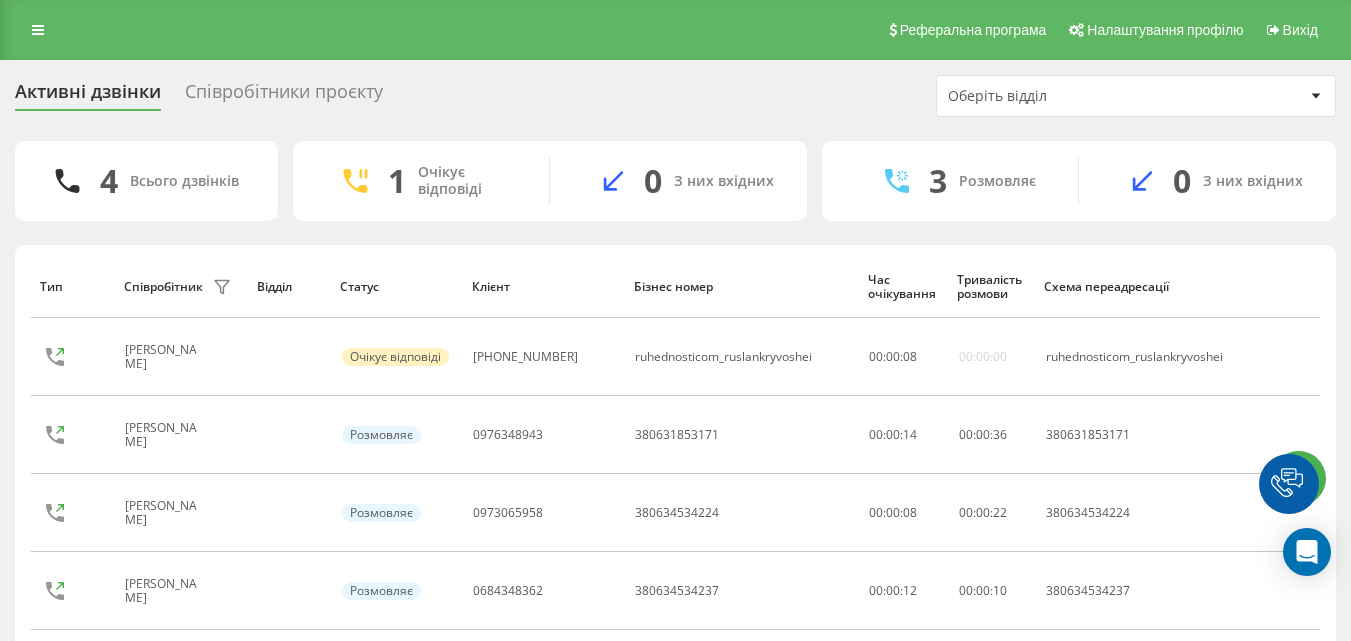 scroll, scrollTop: 96, scrollLeft: 0, axis: vertical 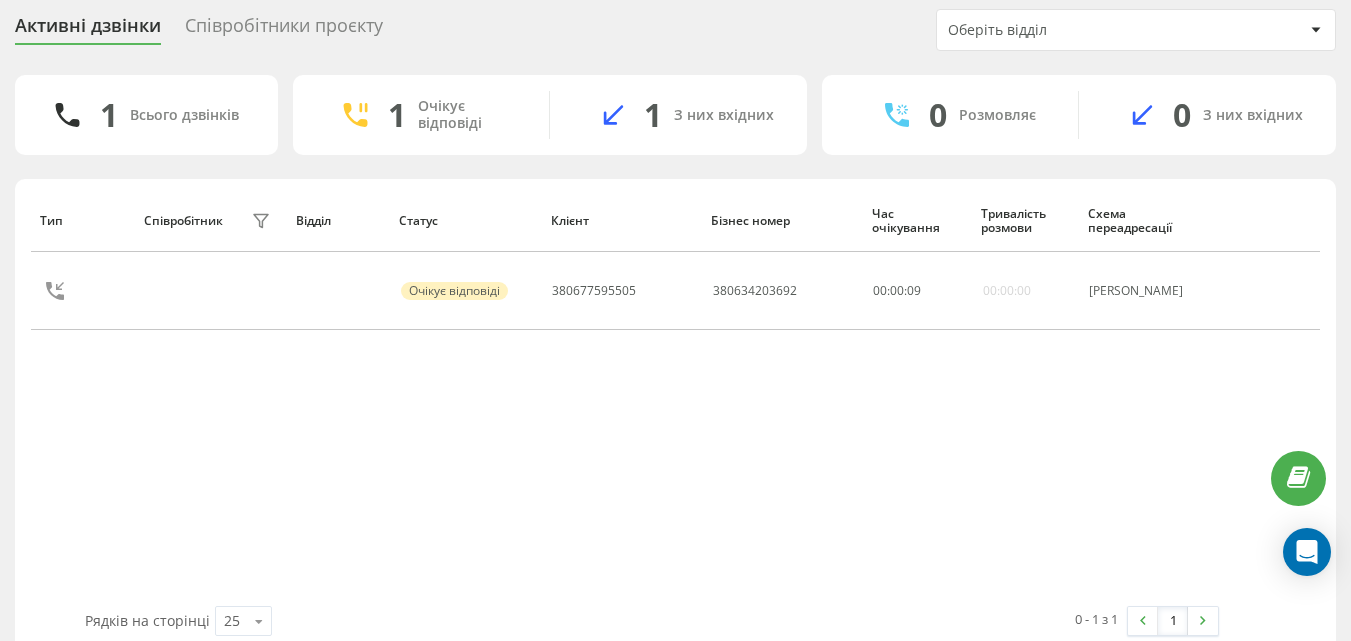 click on "Співробітники проєкту" at bounding box center (284, 30) 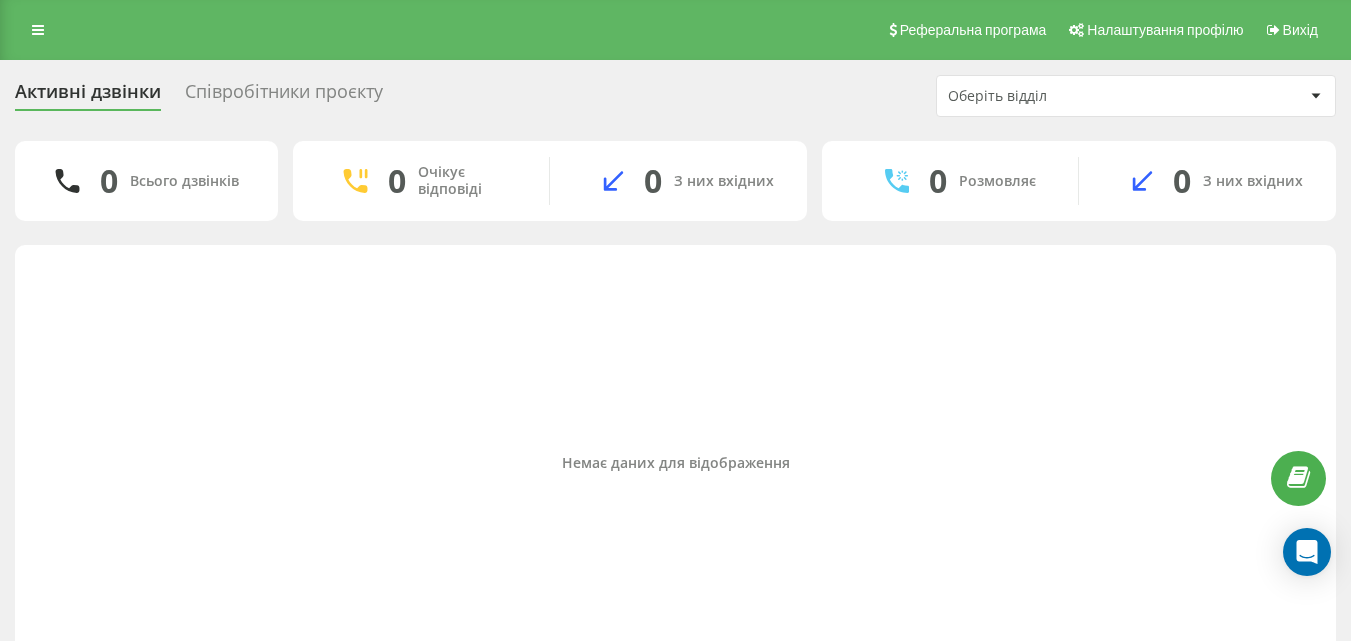 scroll, scrollTop: 0, scrollLeft: 0, axis: both 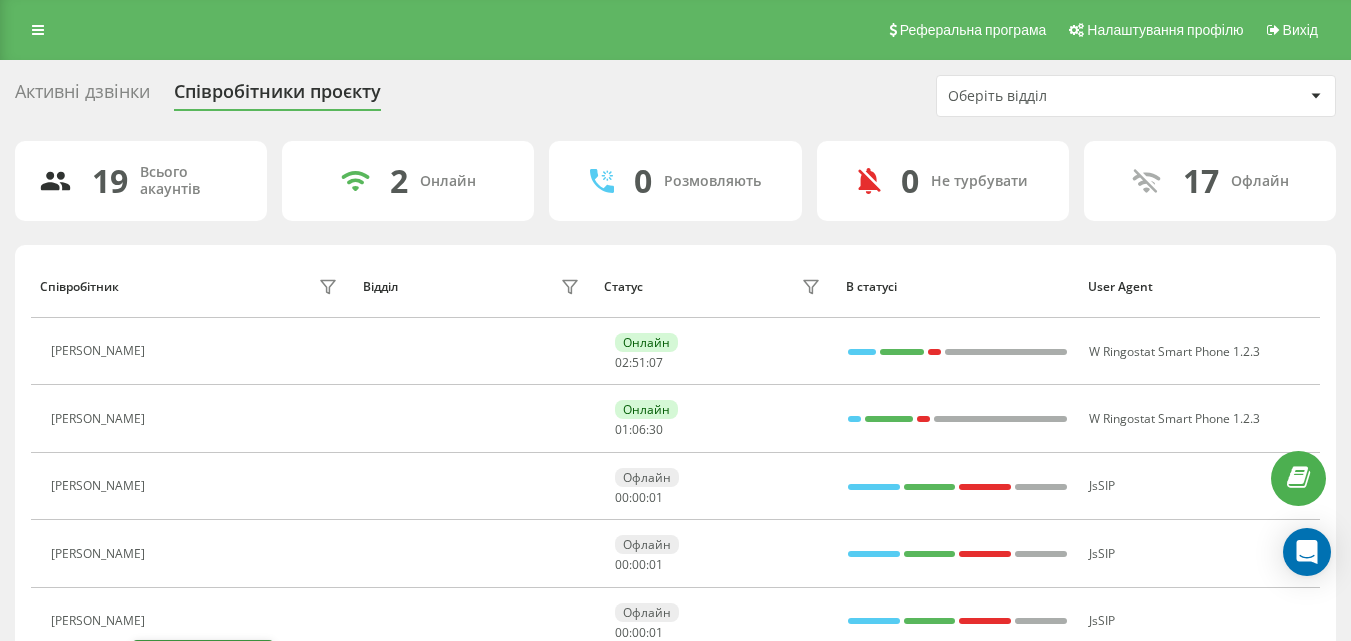 click at bounding box center (167, 691) 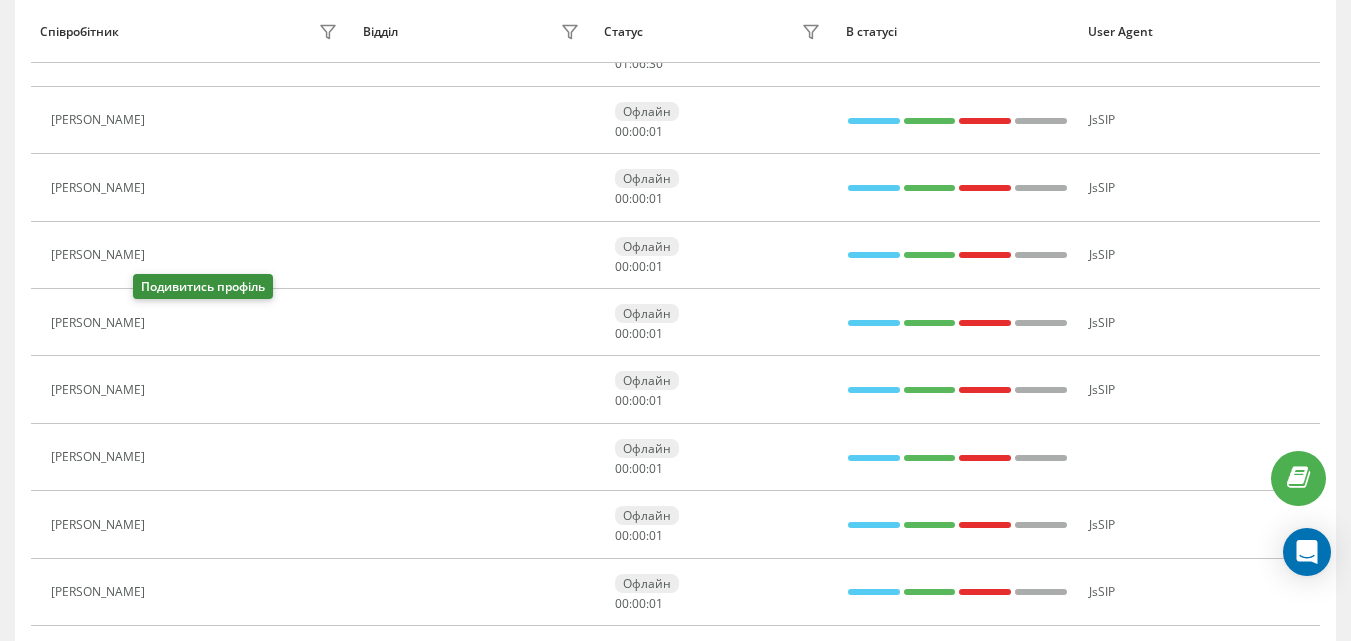 scroll, scrollTop: 0, scrollLeft: 0, axis: both 